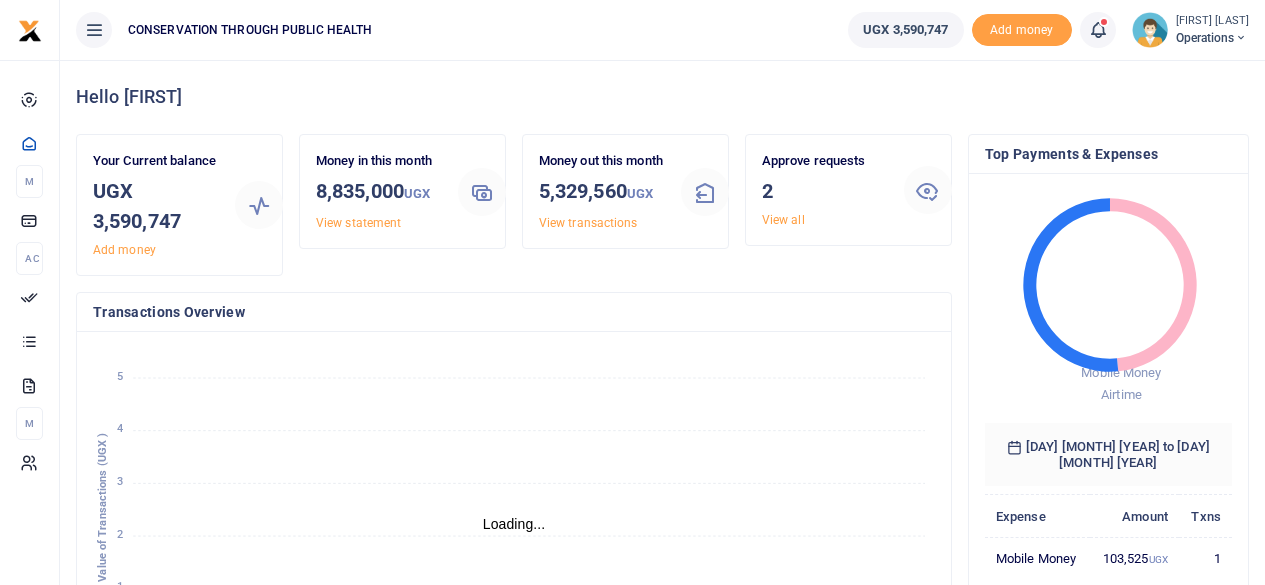 scroll, scrollTop: 0, scrollLeft: 0, axis: both 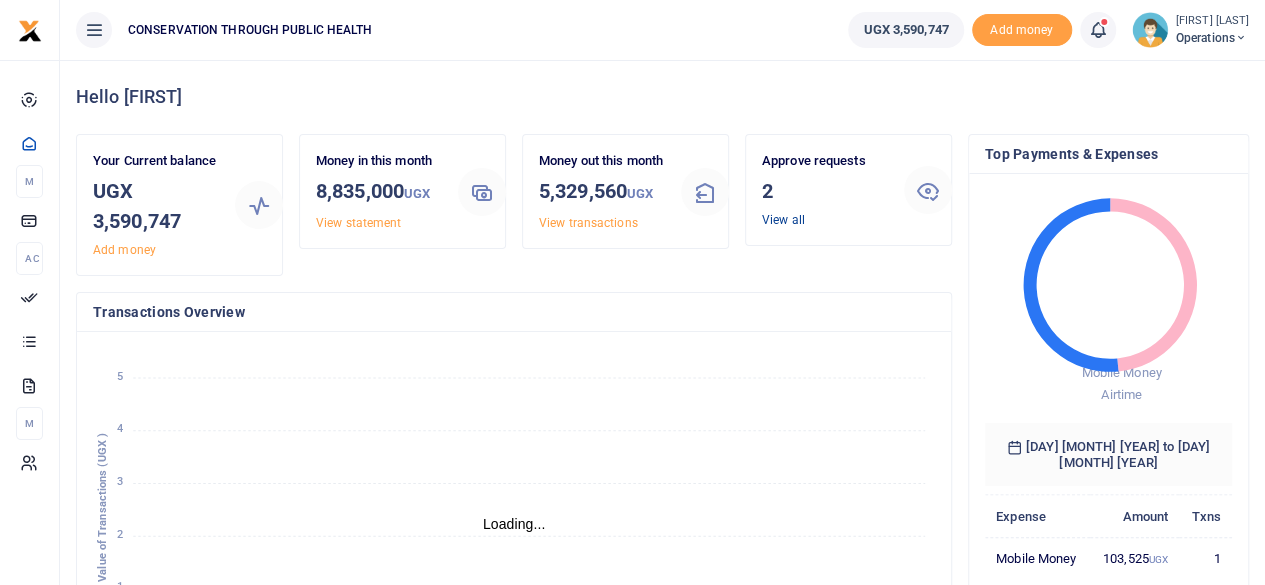 click on "View all" at bounding box center [783, 220] 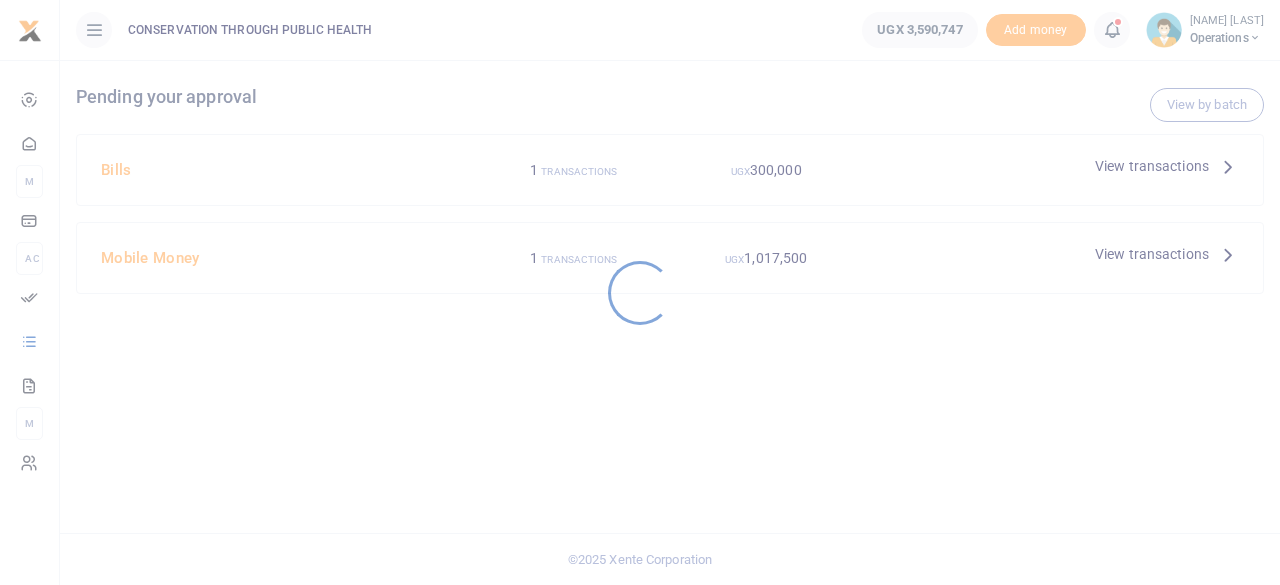 scroll, scrollTop: 0, scrollLeft: 0, axis: both 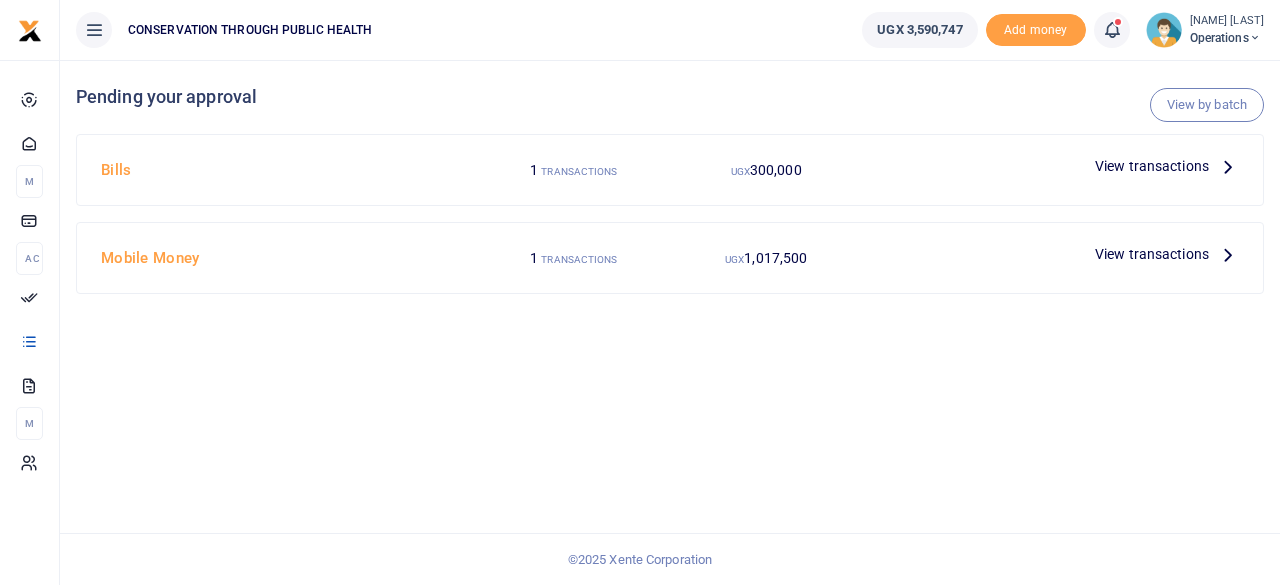 click on "View transactions" at bounding box center (1152, 166) 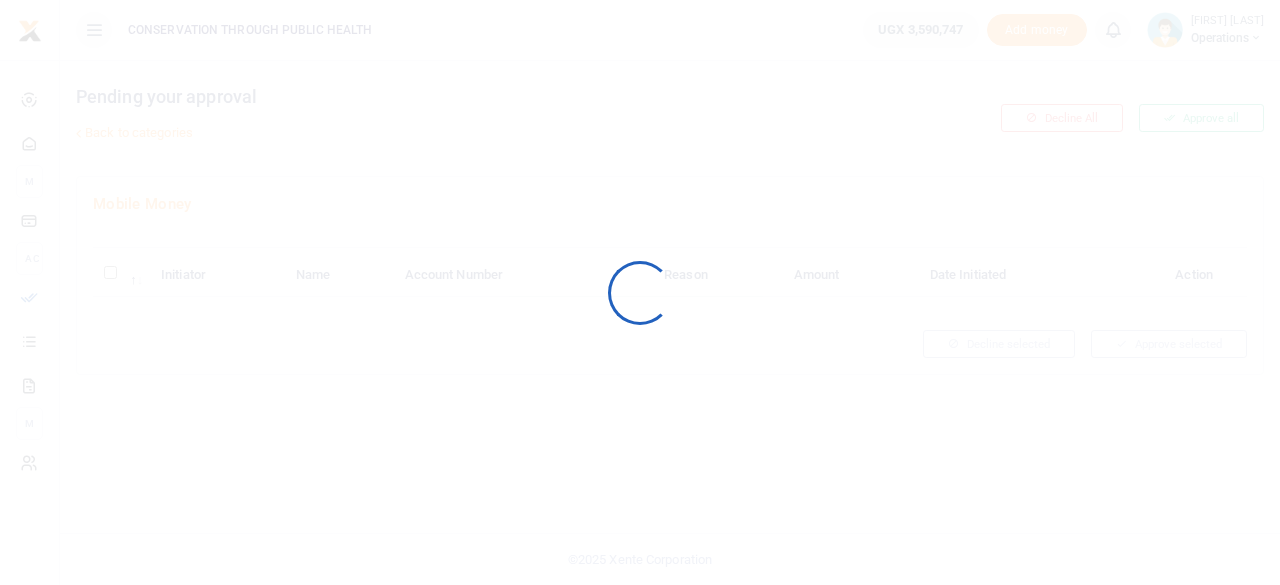 scroll, scrollTop: 0, scrollLeft: 0, axis: both 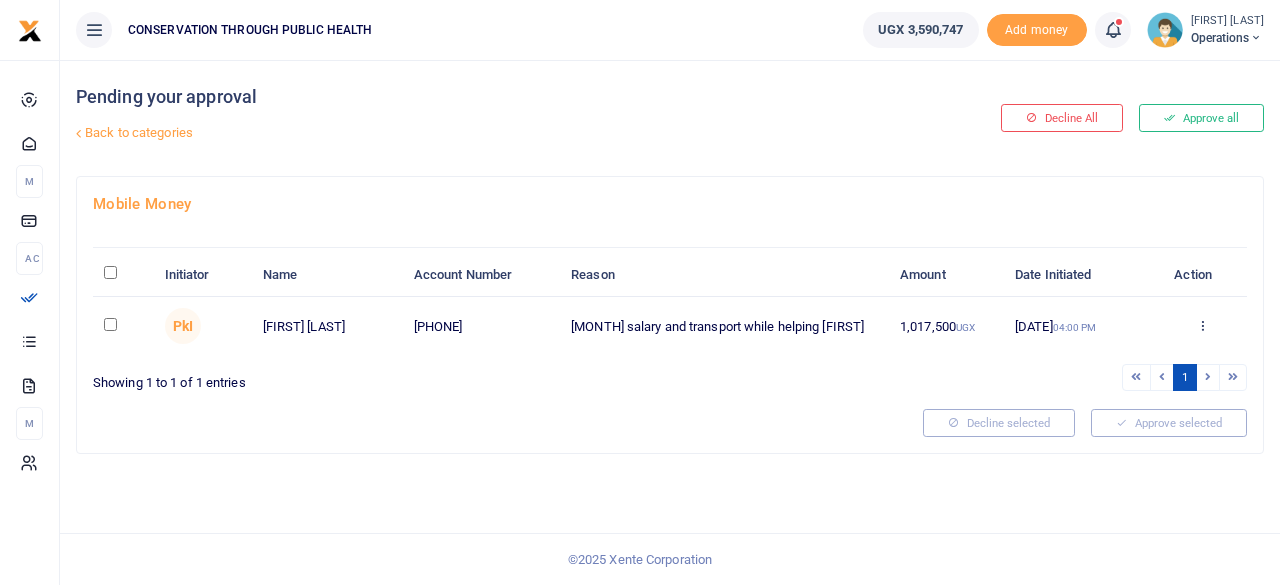 click at bounding box center (110, 324) 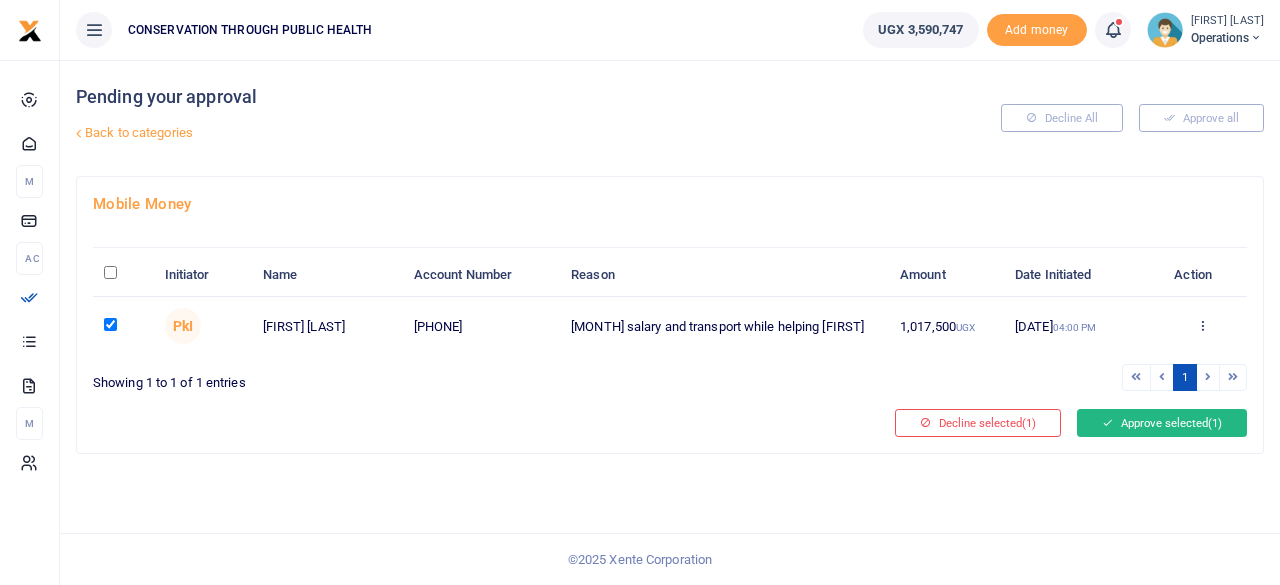 click on "Approve selected  (1)" at bounding box center (1162, 423) 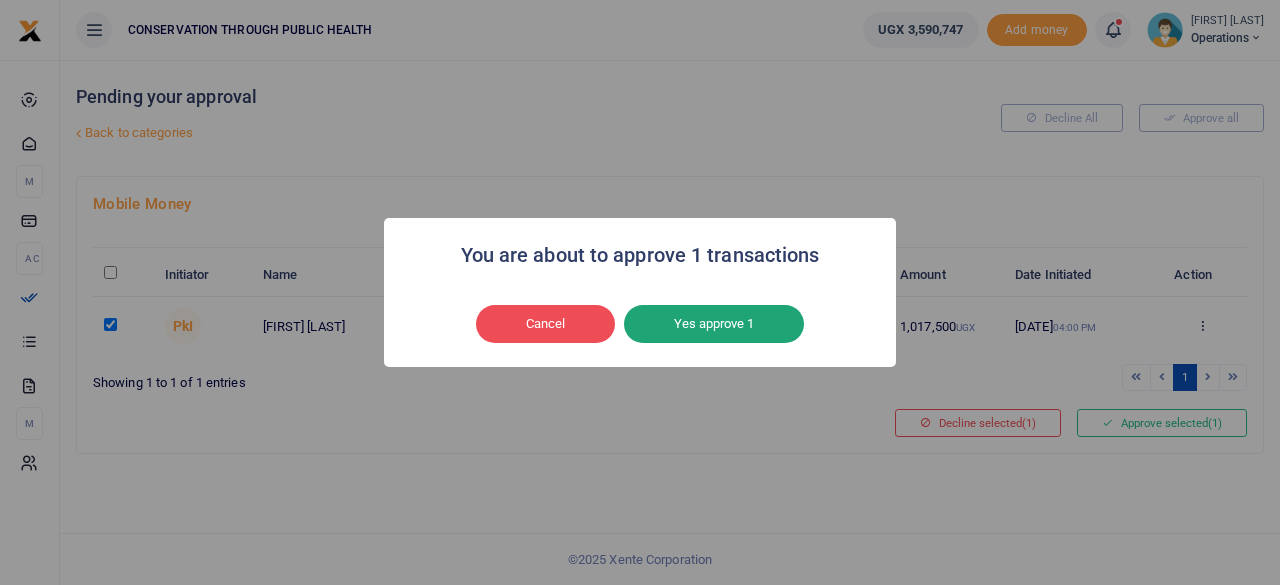 click on "Yes approve 1" at bounding box center (714, 324) 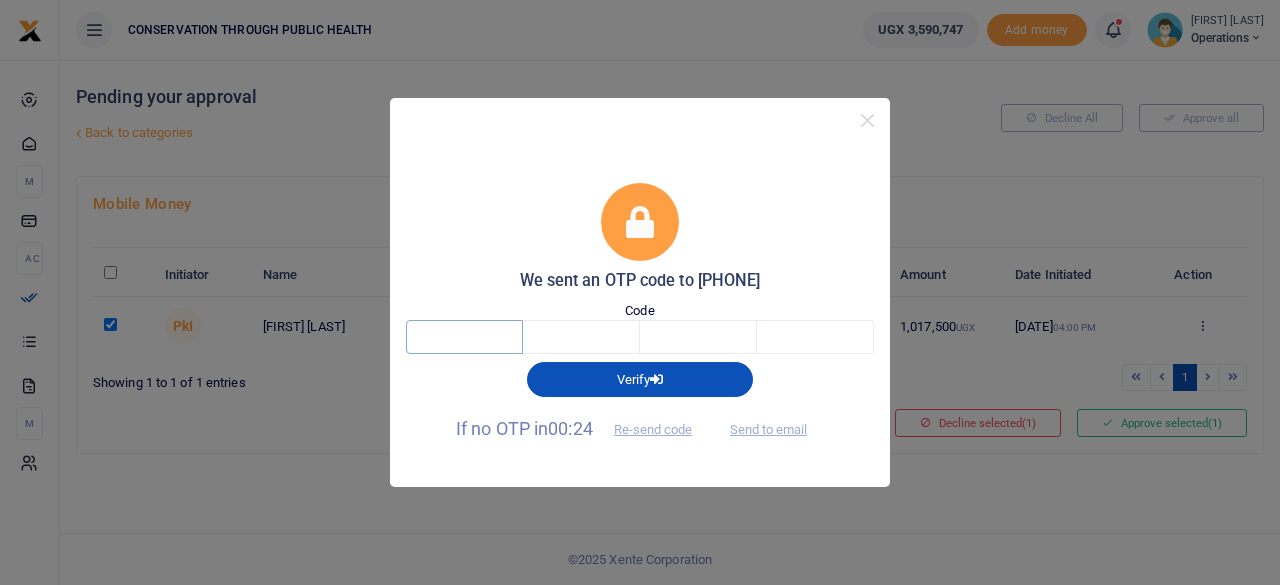 click at bounding box center [464, 337] 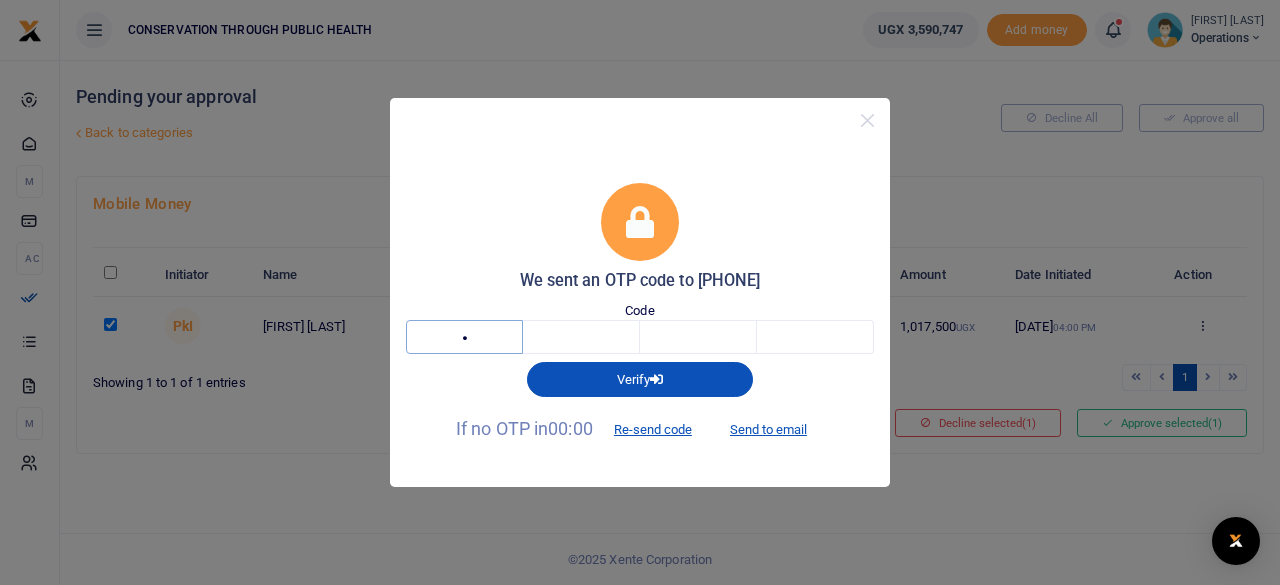 type on "9" 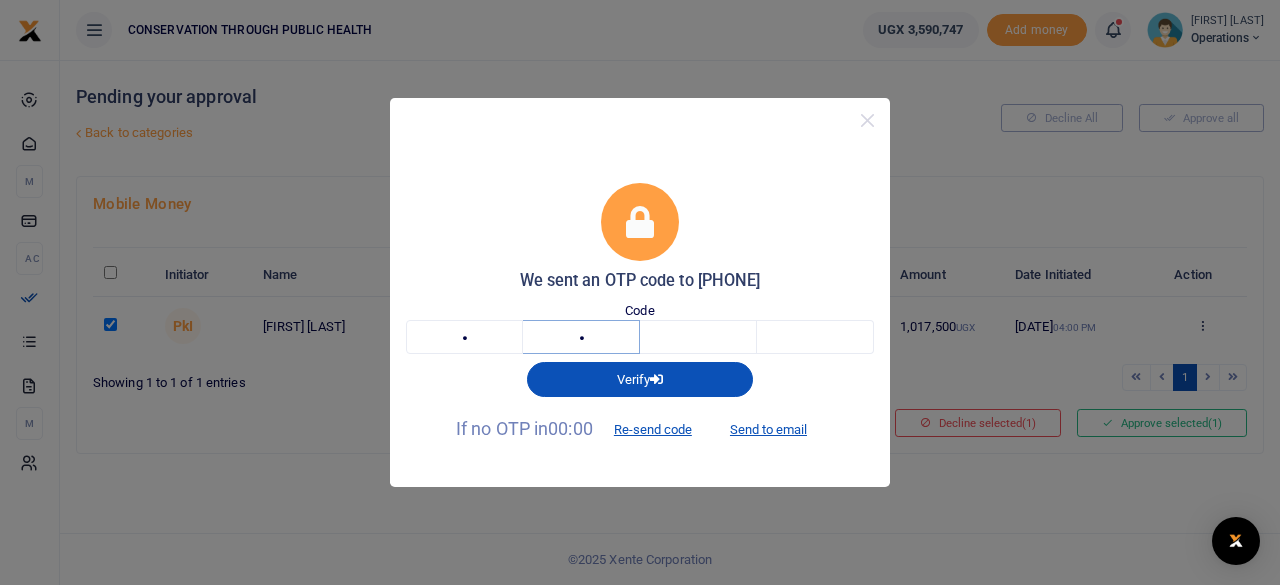 type on "1" 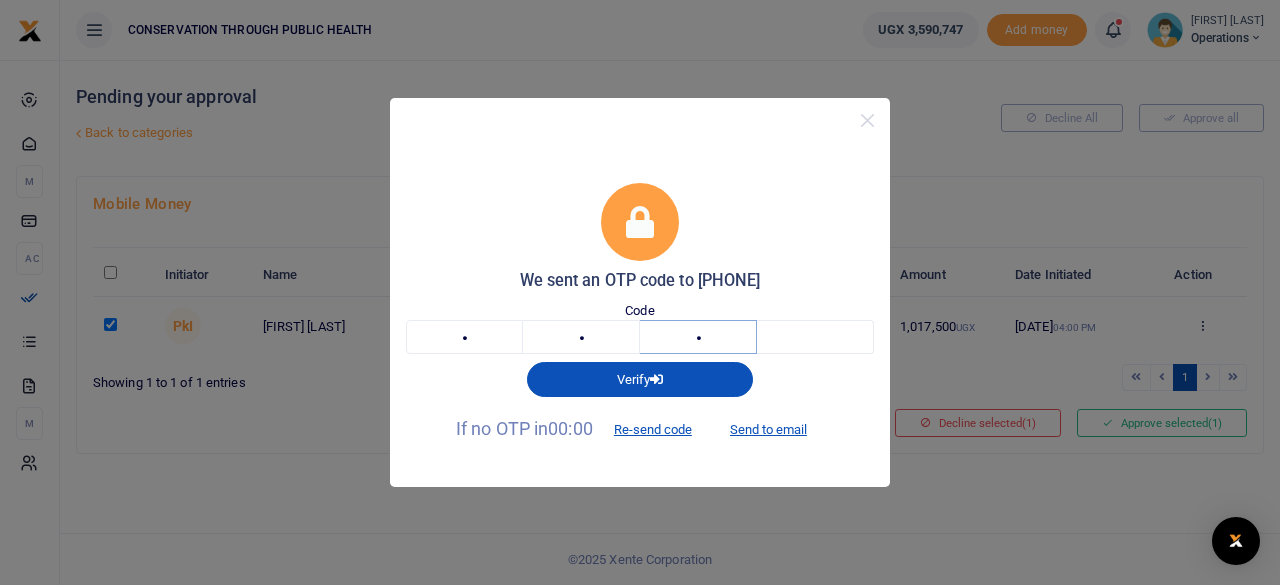 type on "5" 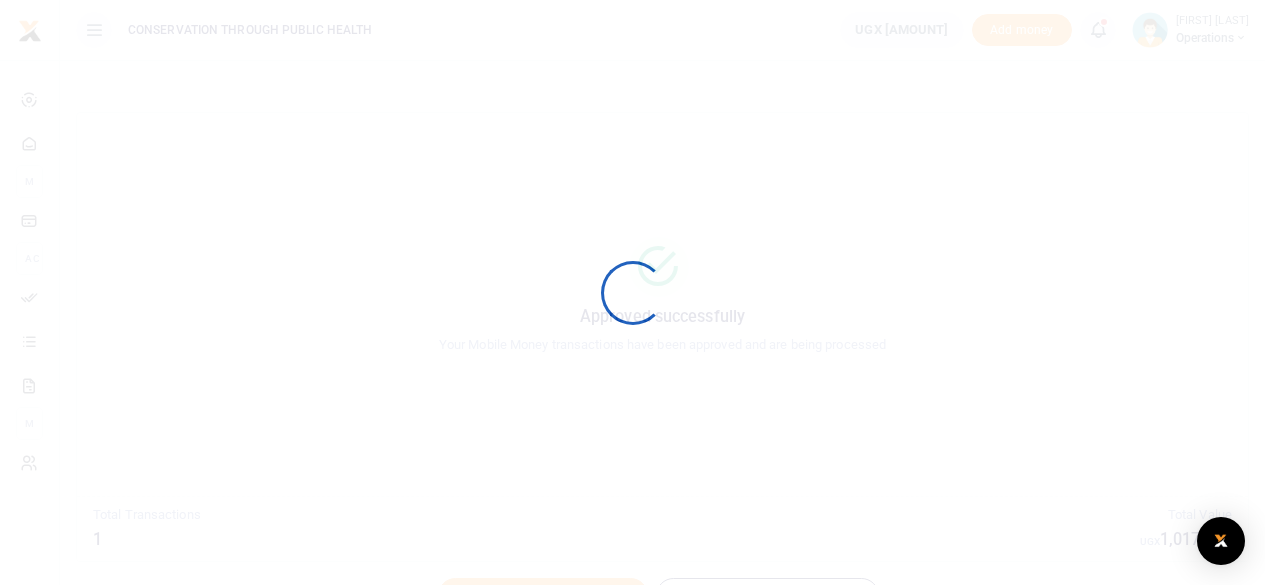 scroll, scrollTop: 0, scrollLeft: 0, axis: both 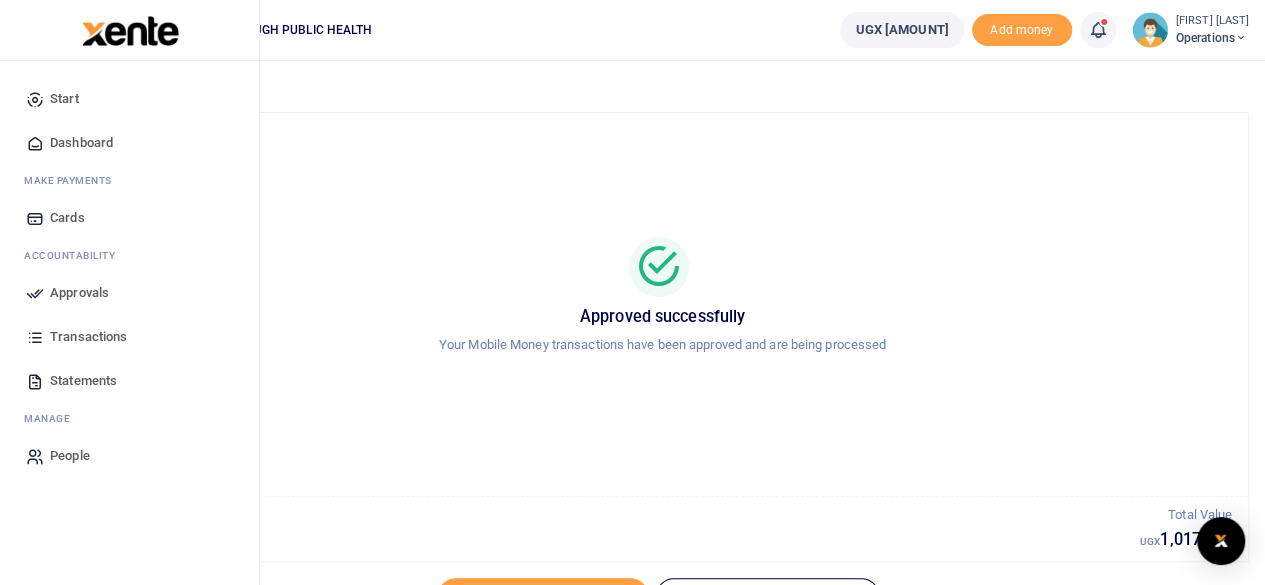 click at bounding box center (35, 143) 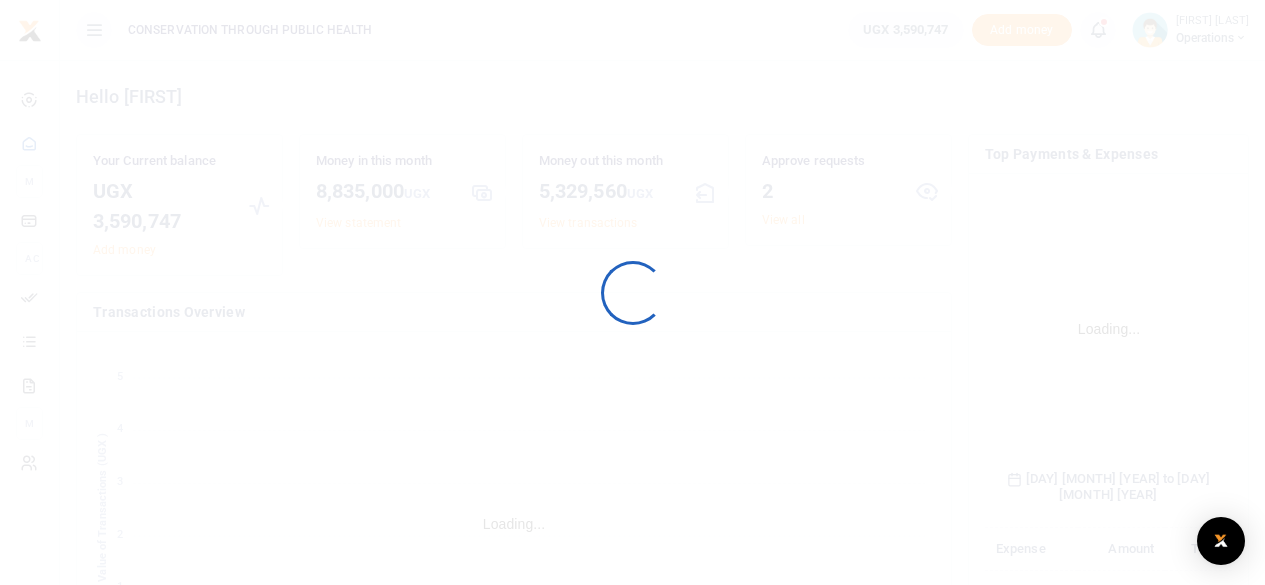 scroll, scrollTop: 0, scrollLeft: 0, axis: both 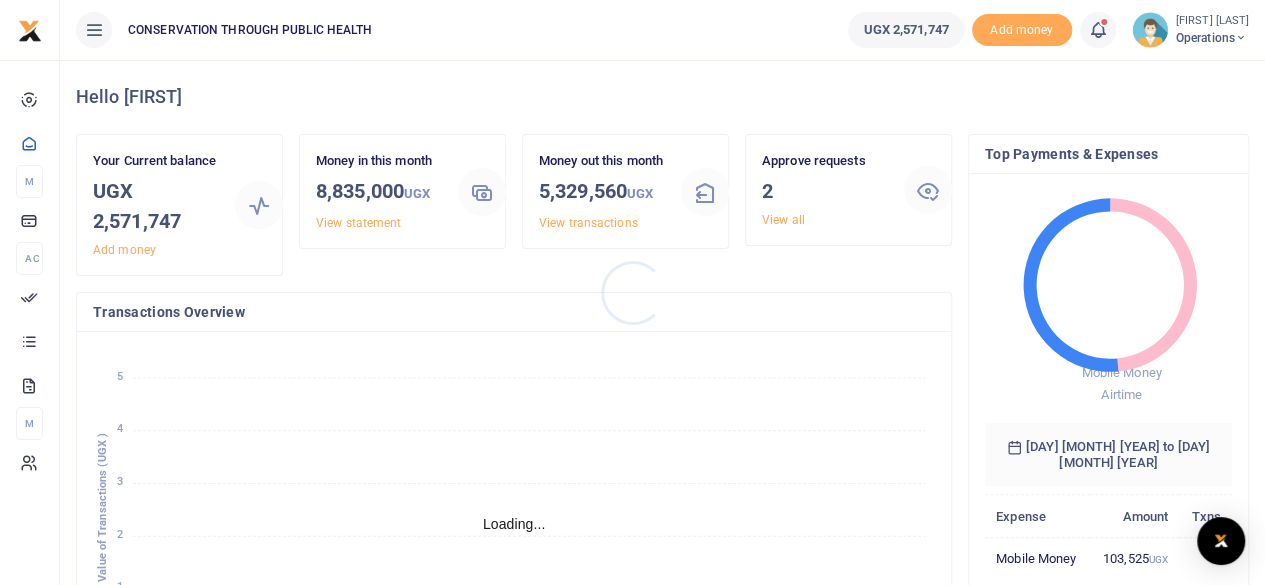 click at bounding box center (632, 292) 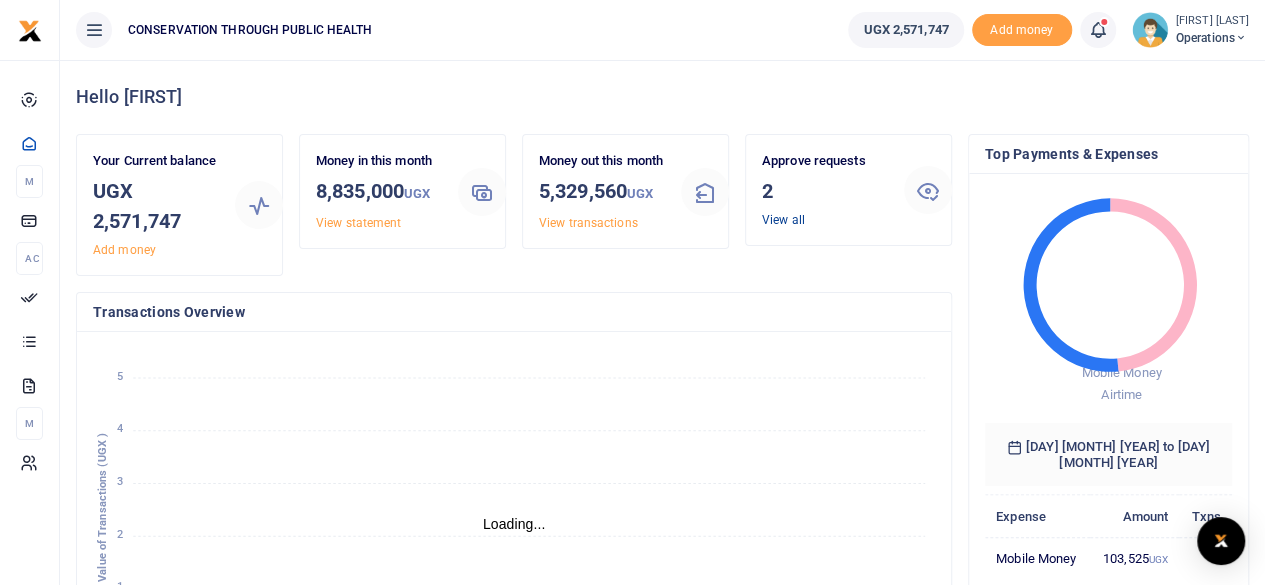 click on "View all" at bounding box center [783, 220] 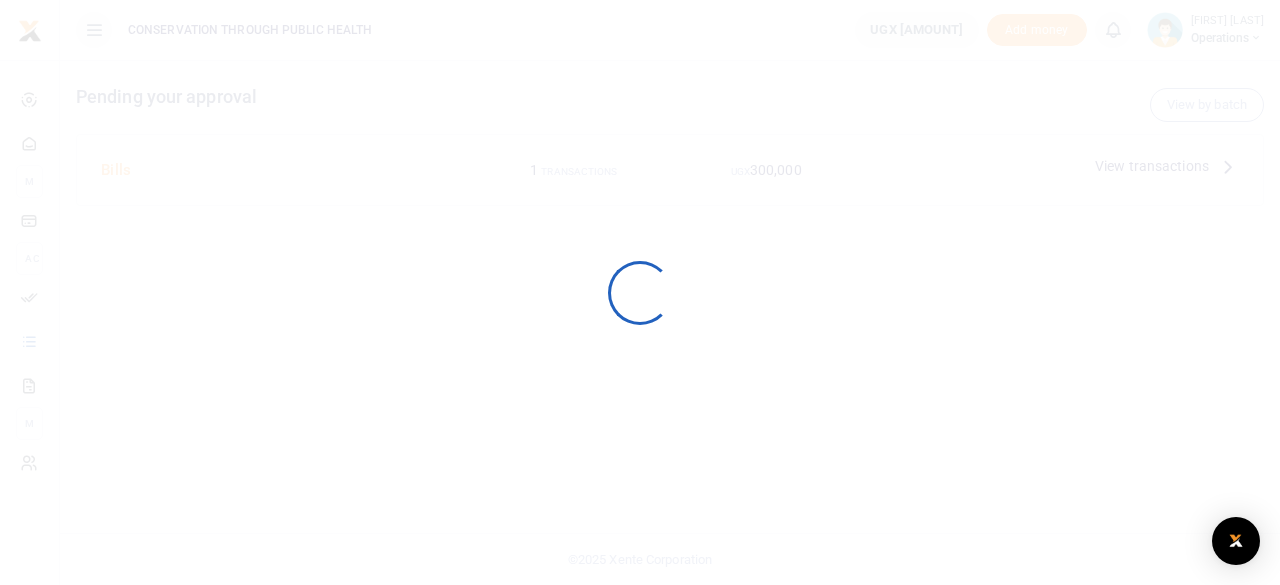 scroll, scrollTop: 0, scrollLeft: 0, axis: both 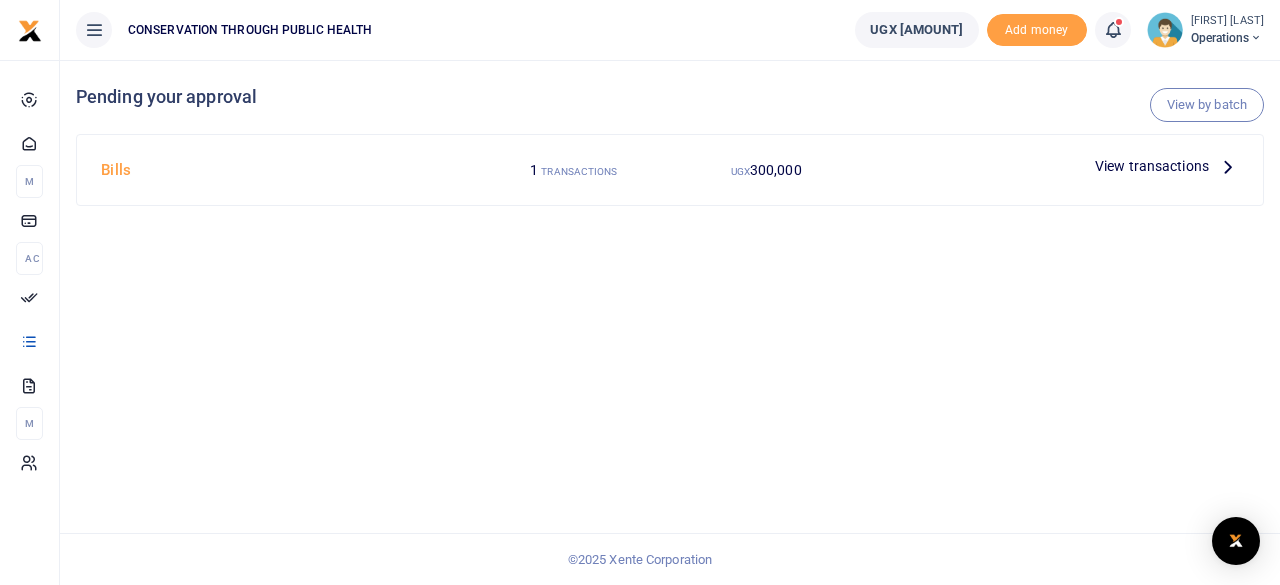 click at bounding box center [640, 292] 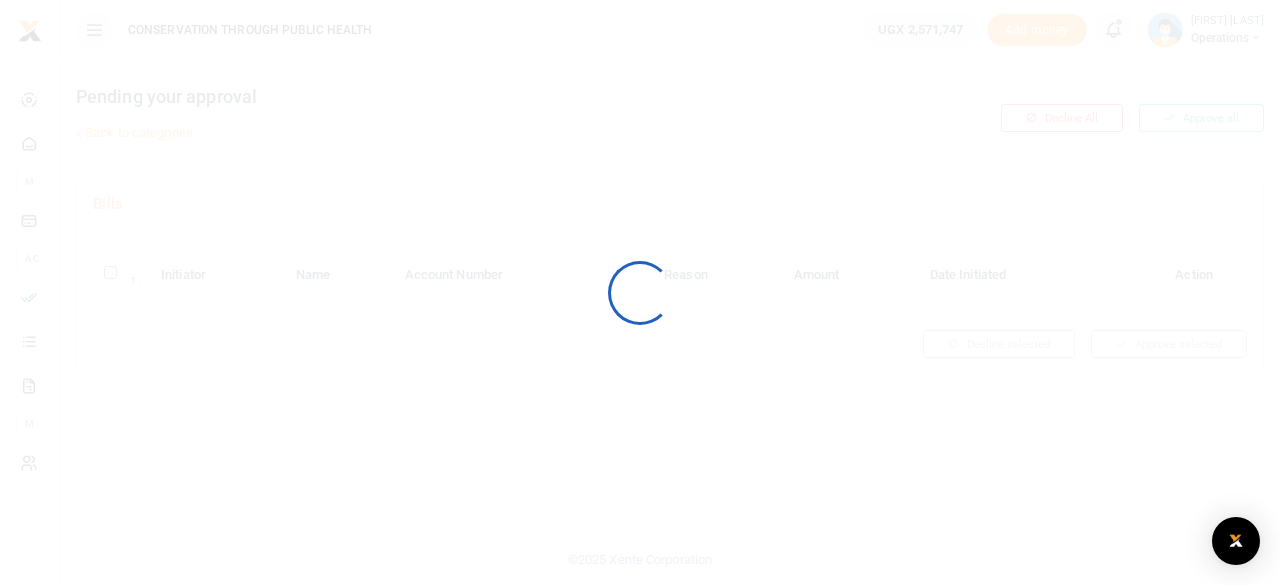 scroll, scrollTop: 0, scrollLeft: 0, axis: both 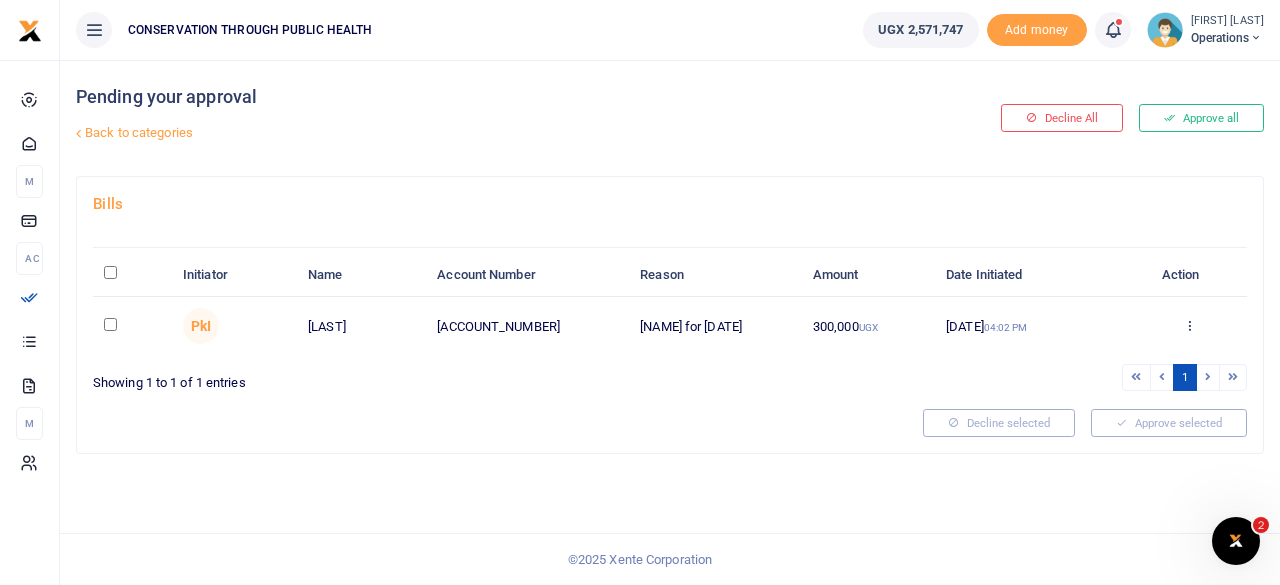 click at bounding box center (110, 324) 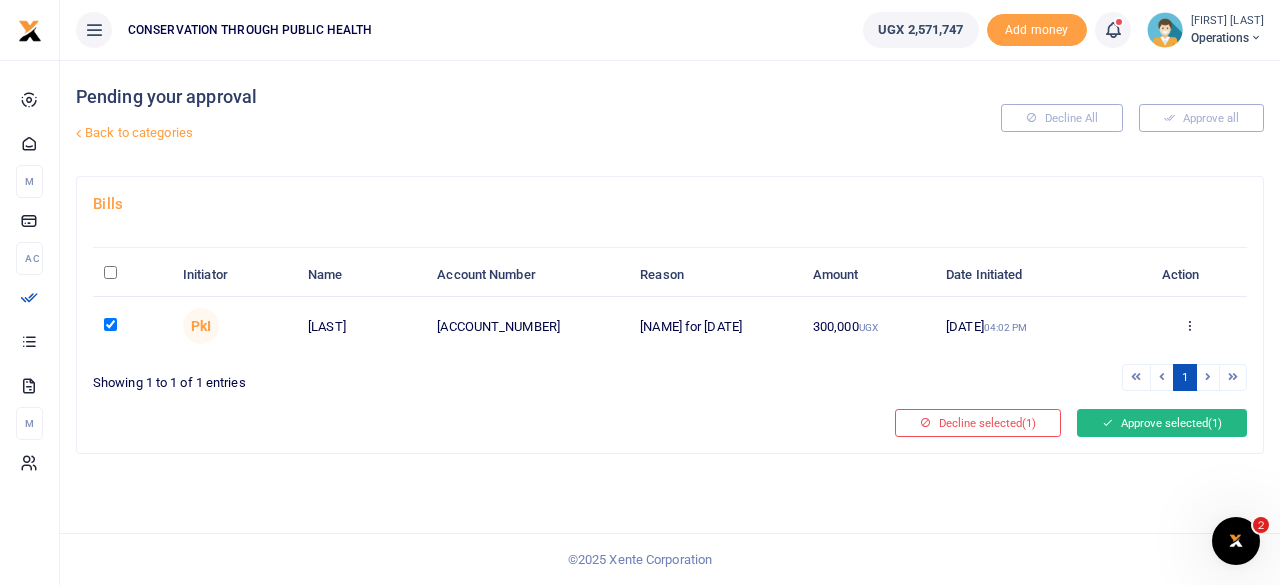 click on "Approve selected  (1)" at bounding box center (1162, 423) 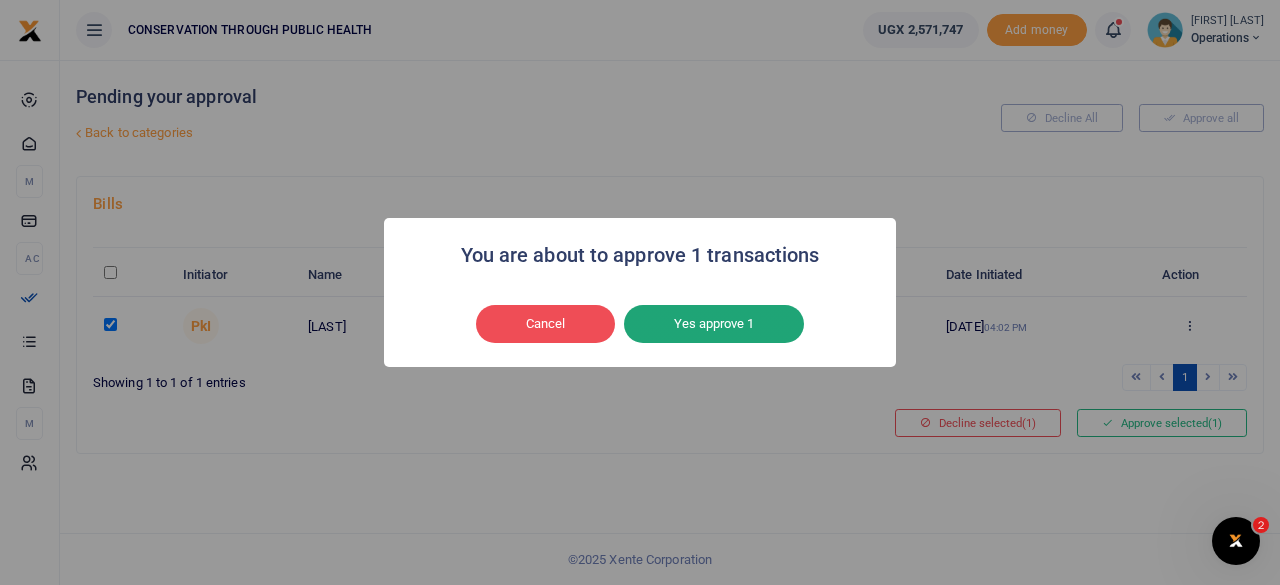 click on "Yes approve 1" at bounding box center (714, 324) 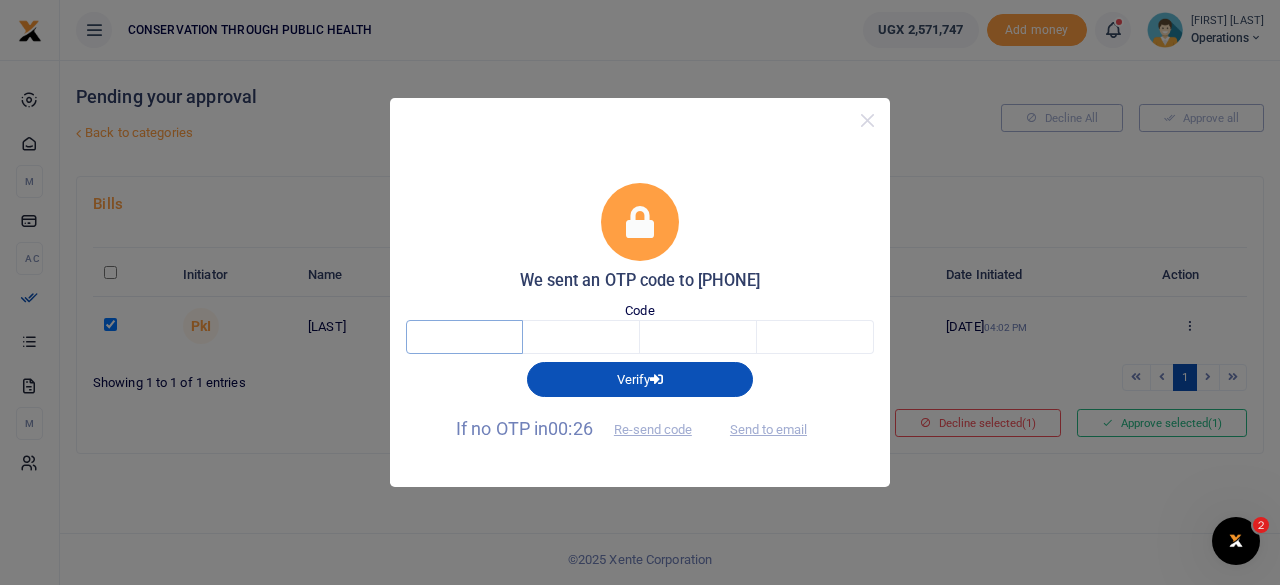 click at bounding box center [464, 337] 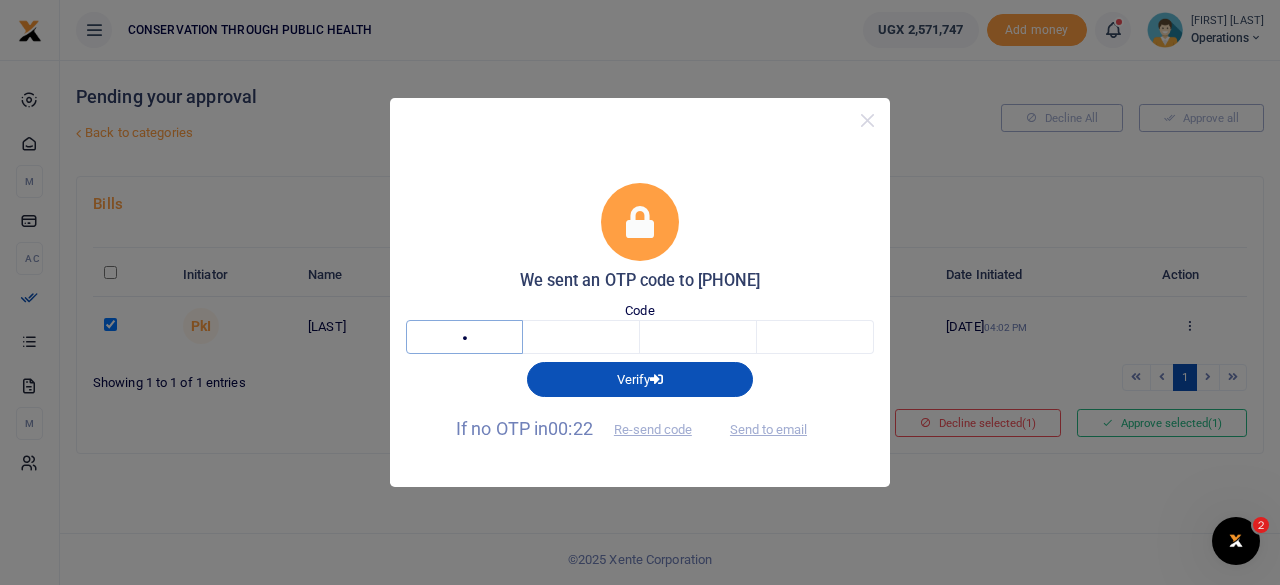 type on "9" 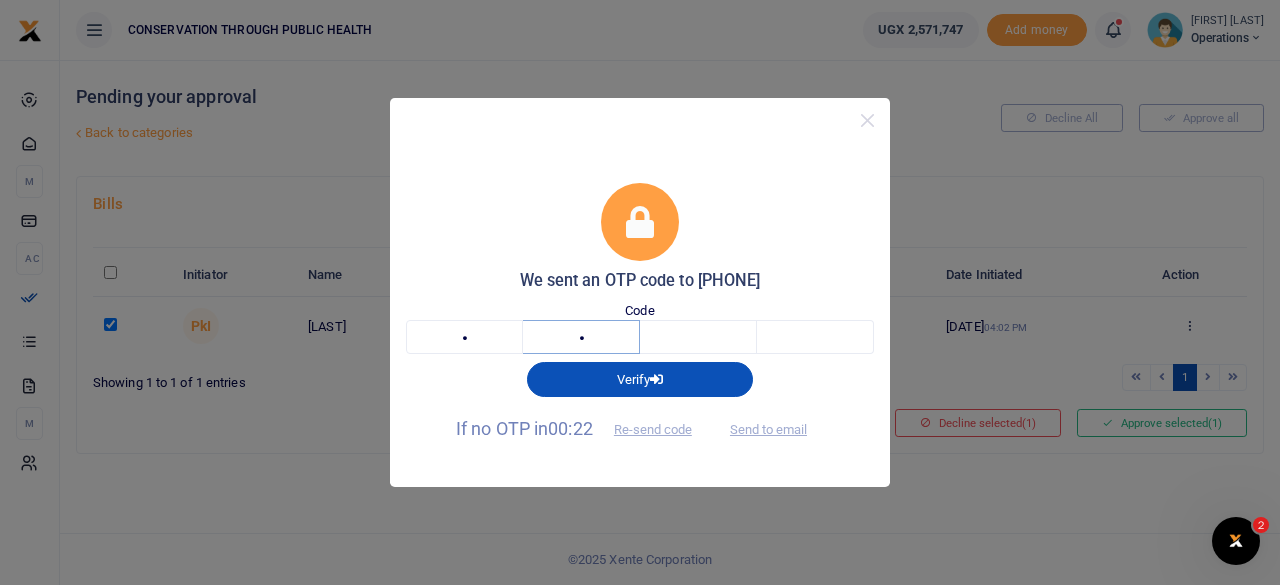 type on "9" 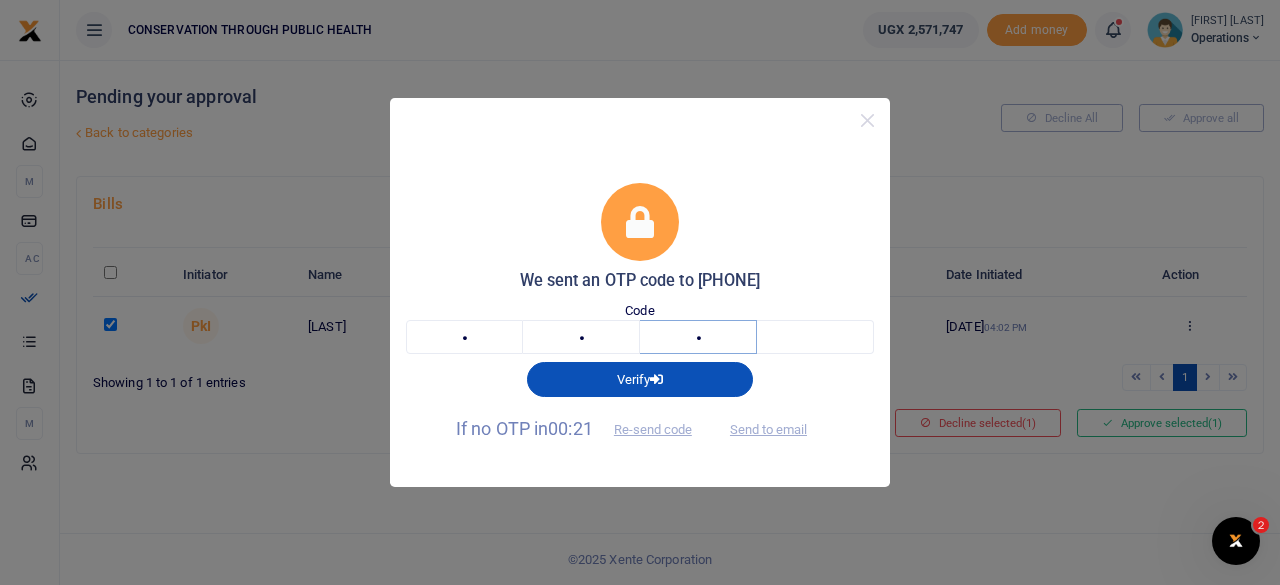 type on "7" 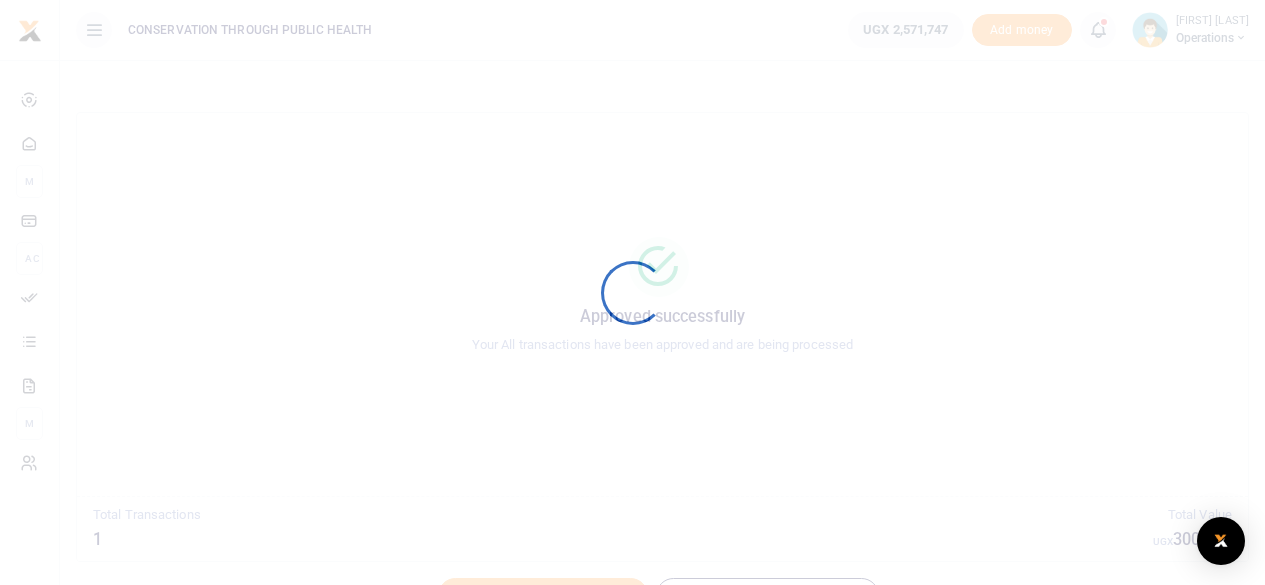 scroll, scrollTop: 0, scrollLeft: 0, axis: both 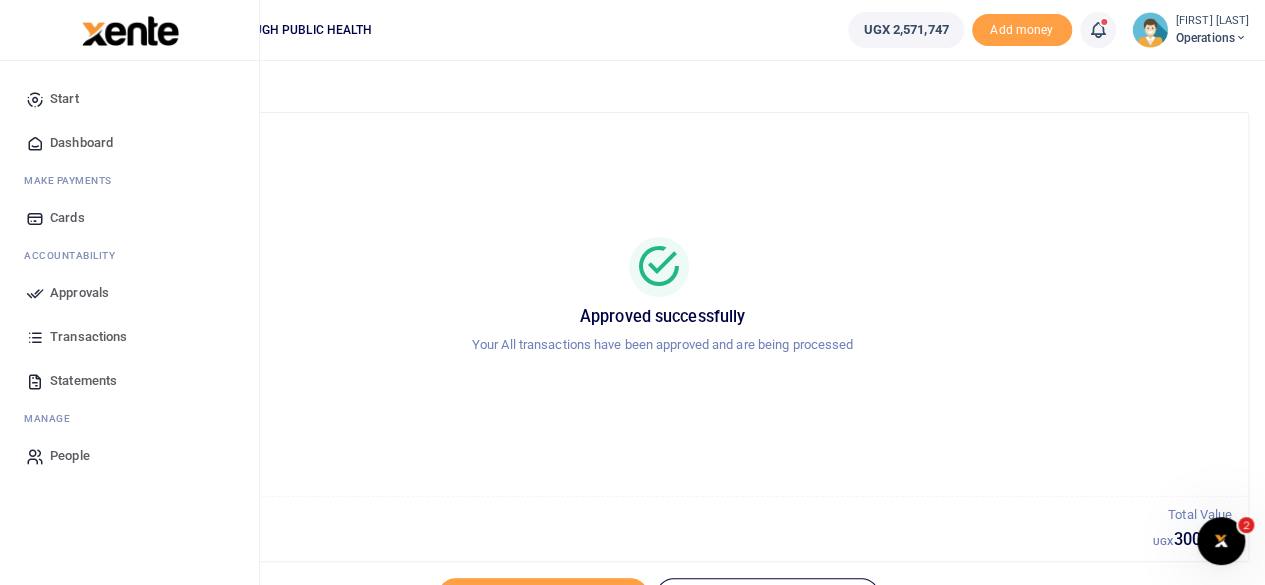 click on "Dashboard" at bounding box center [81, 143] 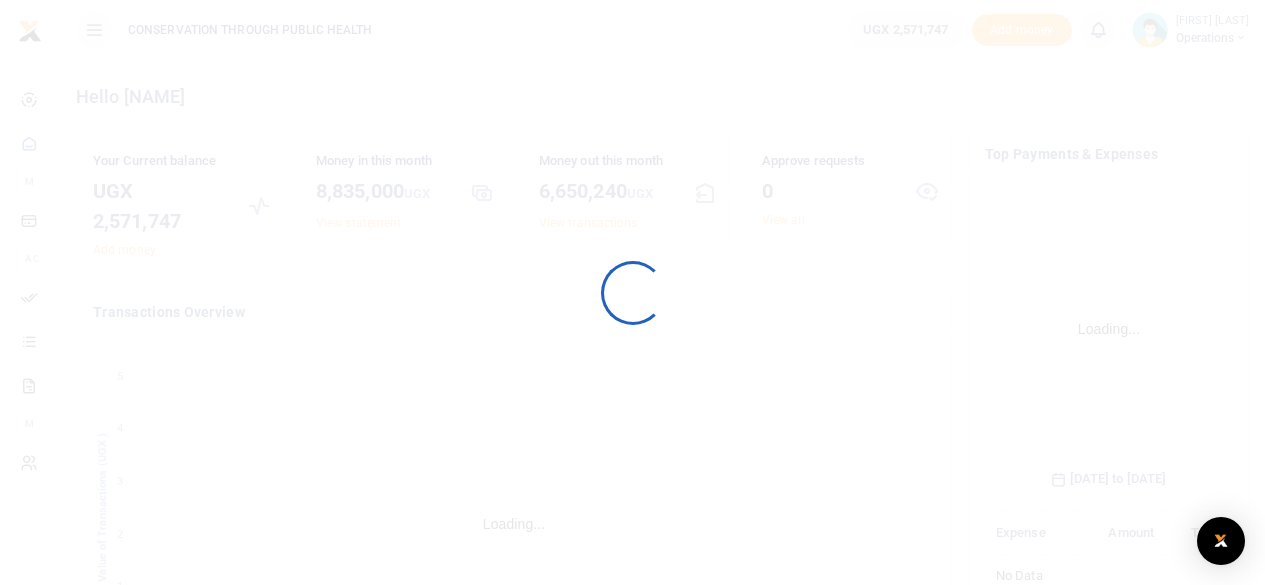 scroll, scrollTop: 0, scrollLeft: 0, axis: both 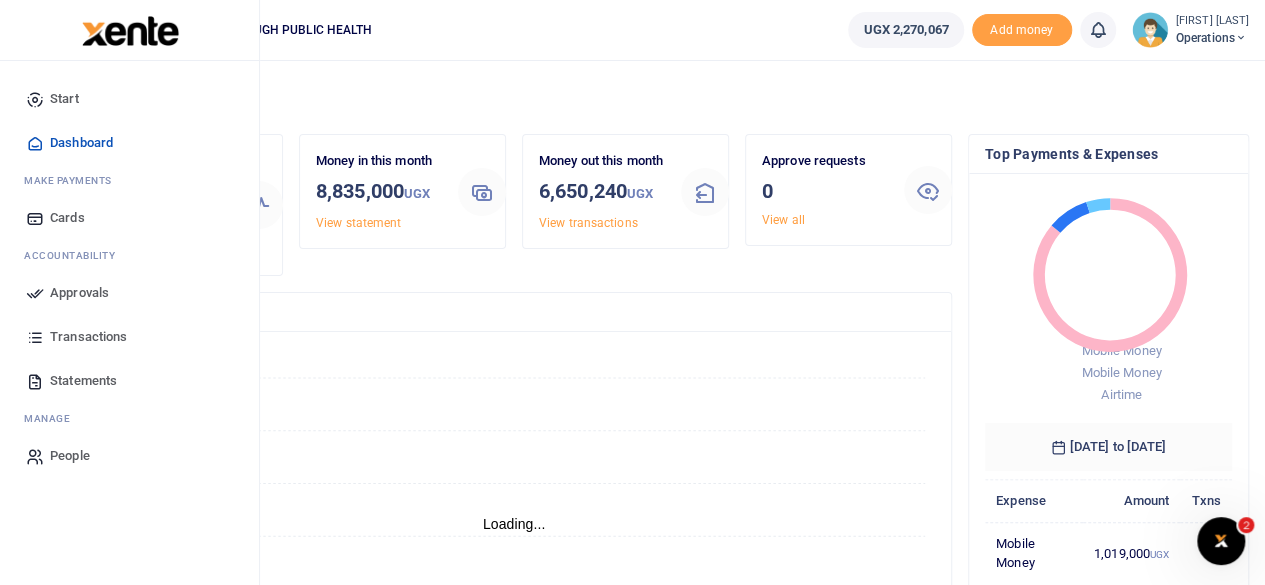 click on "Dashboard" at bounding box center (129, 143) 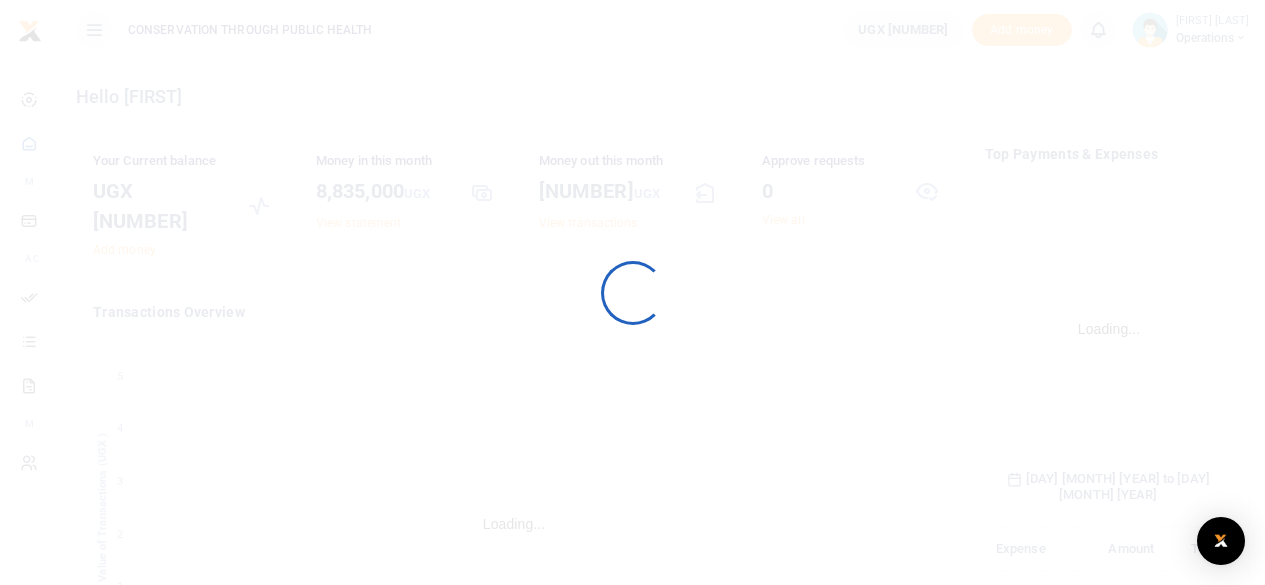scroll, scrollTop: 0, scrollLeft: 0, axis: both 